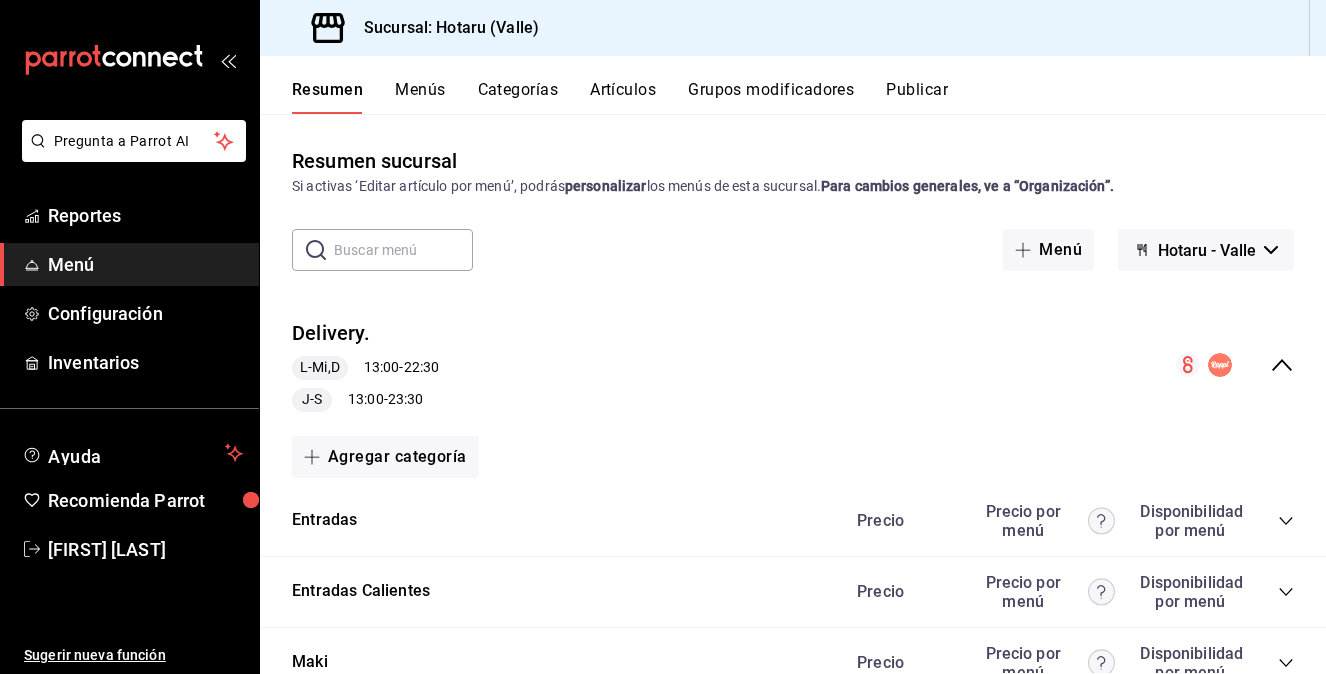 scroll, scrollTop: 0, scrollLeft: 0, axis: both 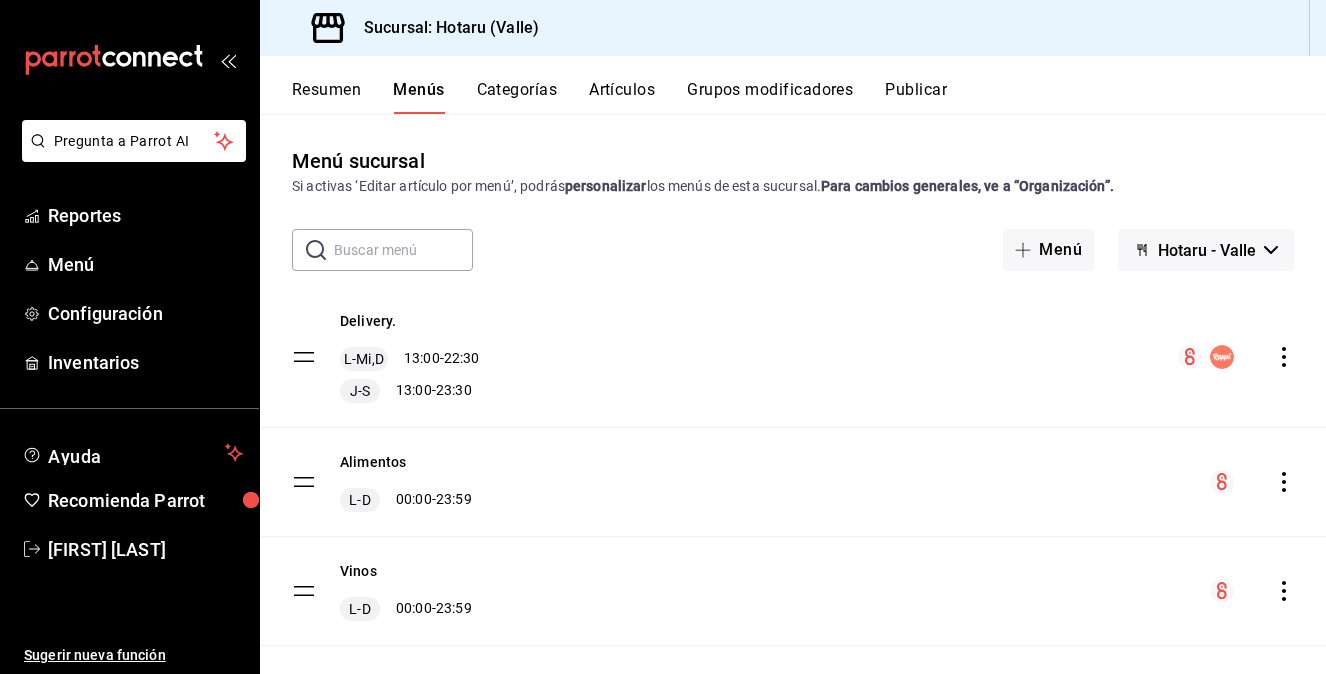 click on "Resumen" at bounding box center [326, 97] 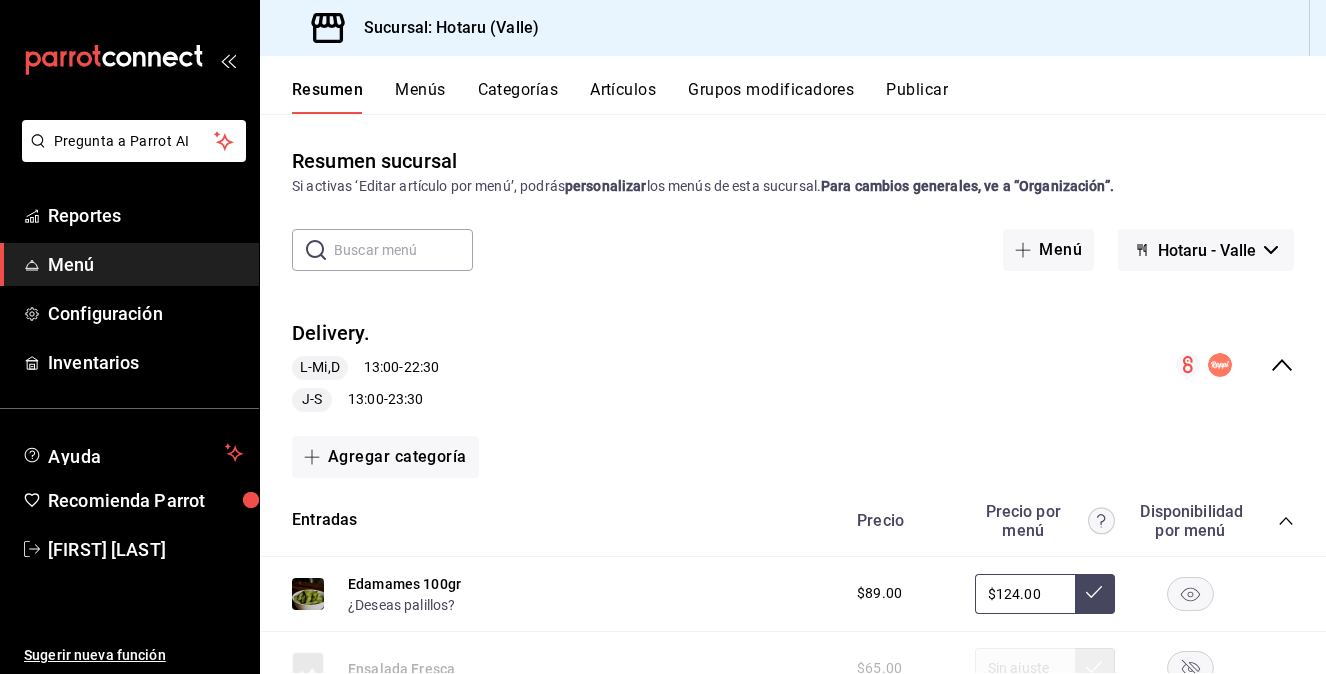 click on "Categorías" at bounding box center (518, 97) 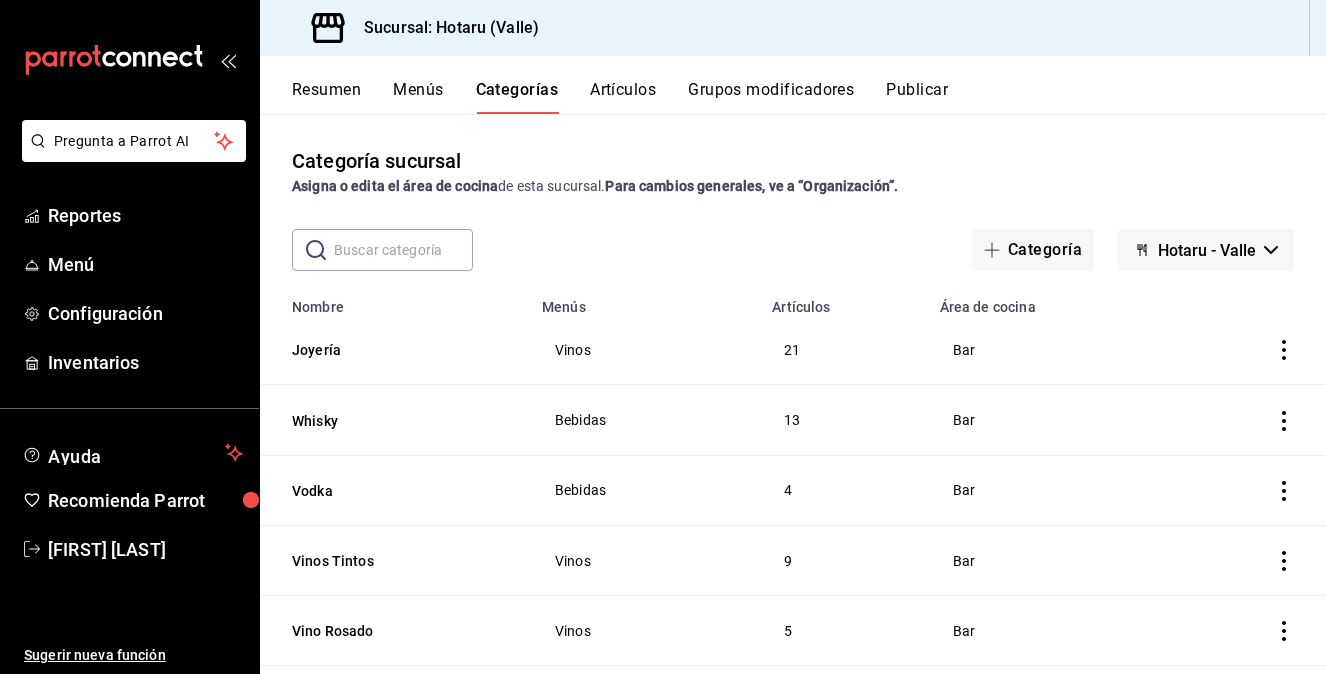 click on "Artículos" at bounding box center (623, 97) 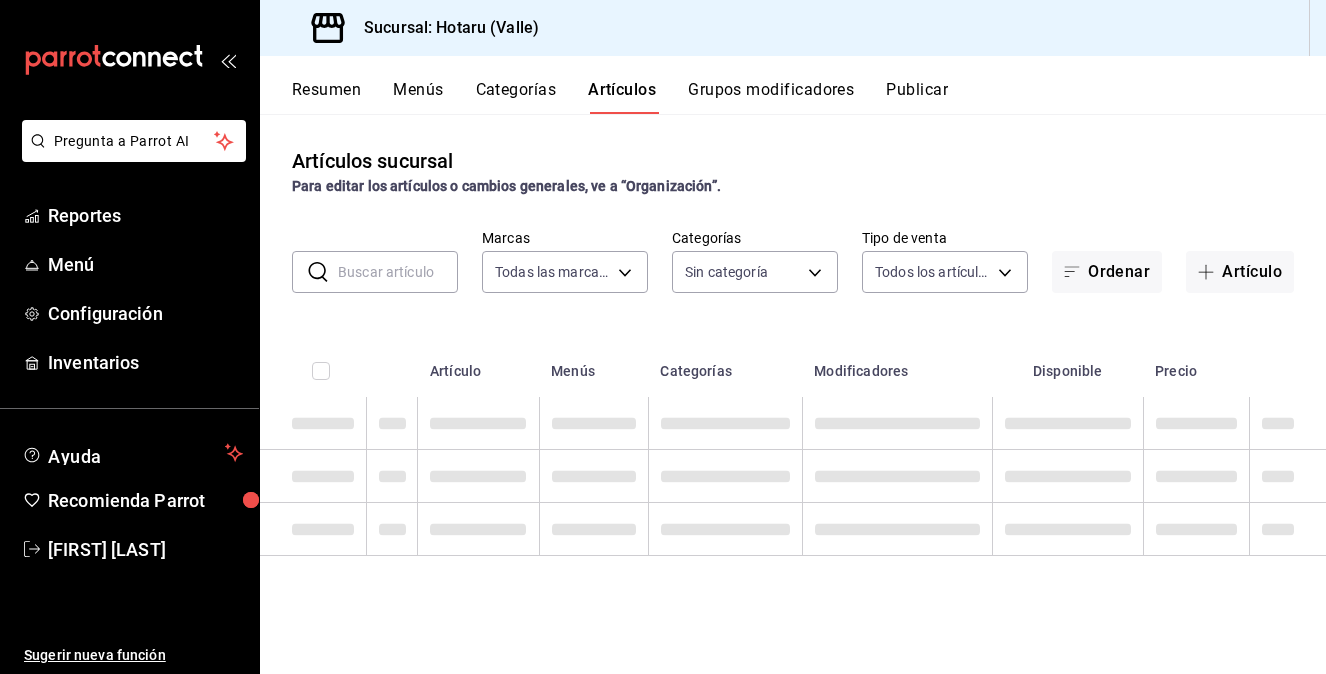 type on "c6f689f8-63fd-49a8-a607-35aea03ac6a9,619c758d-7c36-49c6-a756-e52d453908cb" 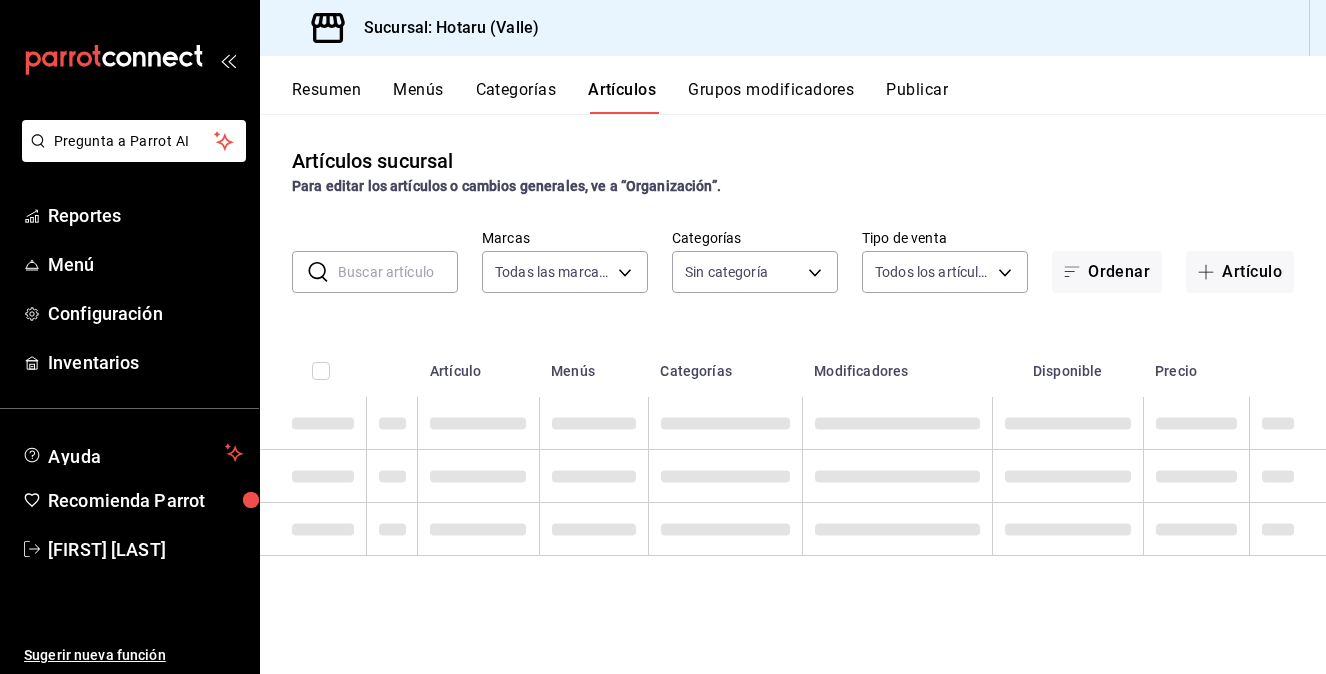 click on "Resumen" at bounding box center [326, 97] 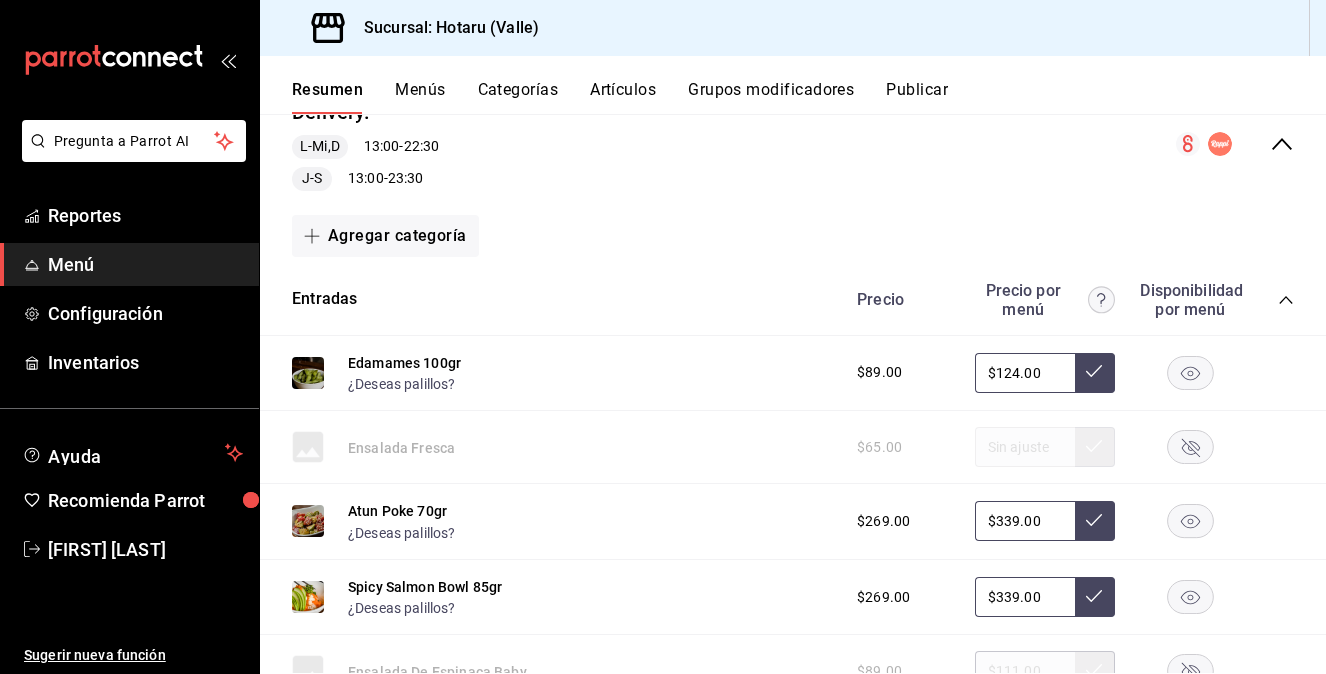 scroll, scrollTop: 219, scrollLeft: 0, axis: vertical 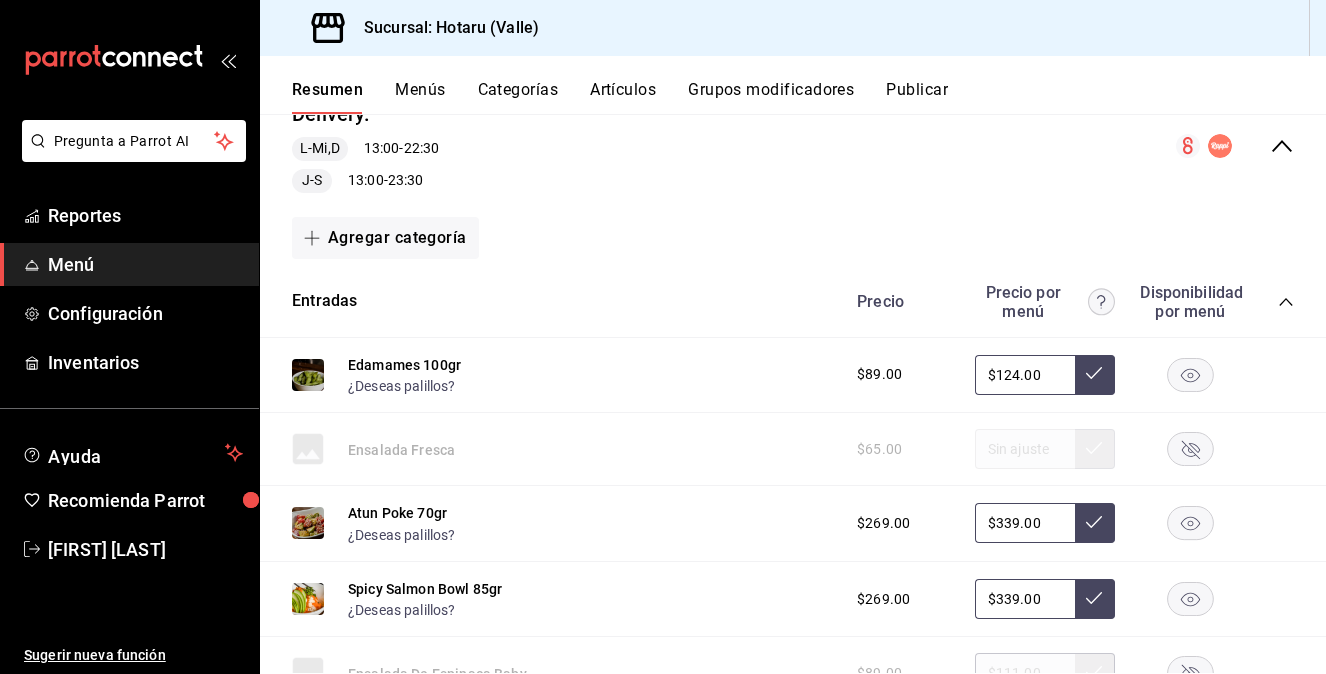 click on "Precio Precio por menú   Disponibilidad por menú" at bounding box center [1065, 302] 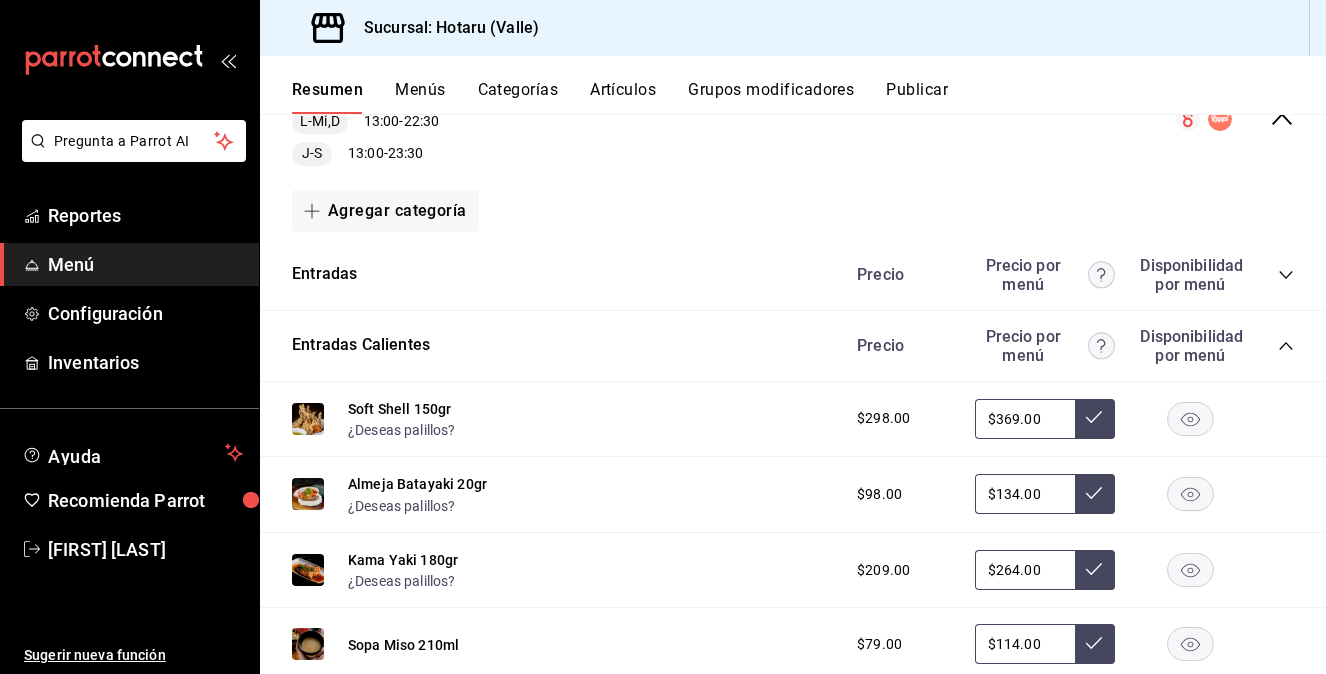 scroll, scrollTop: 249, scrollLeft: 0, axis: vertical 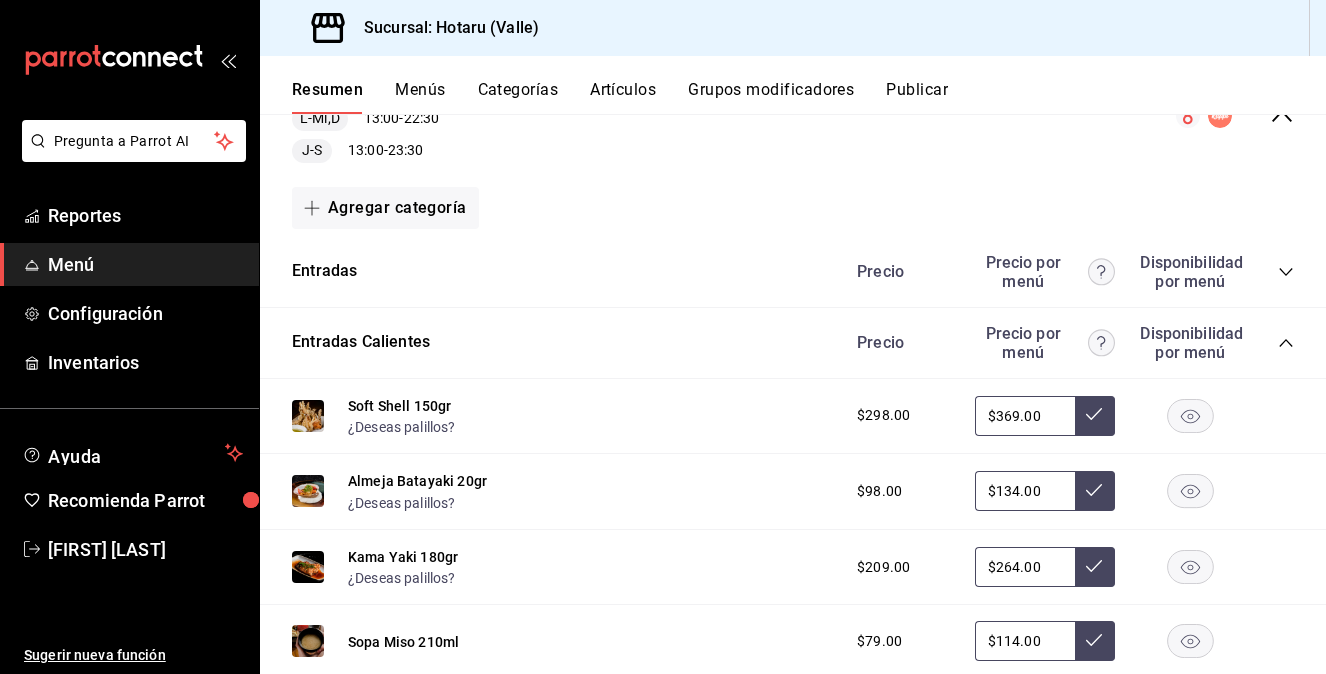 click 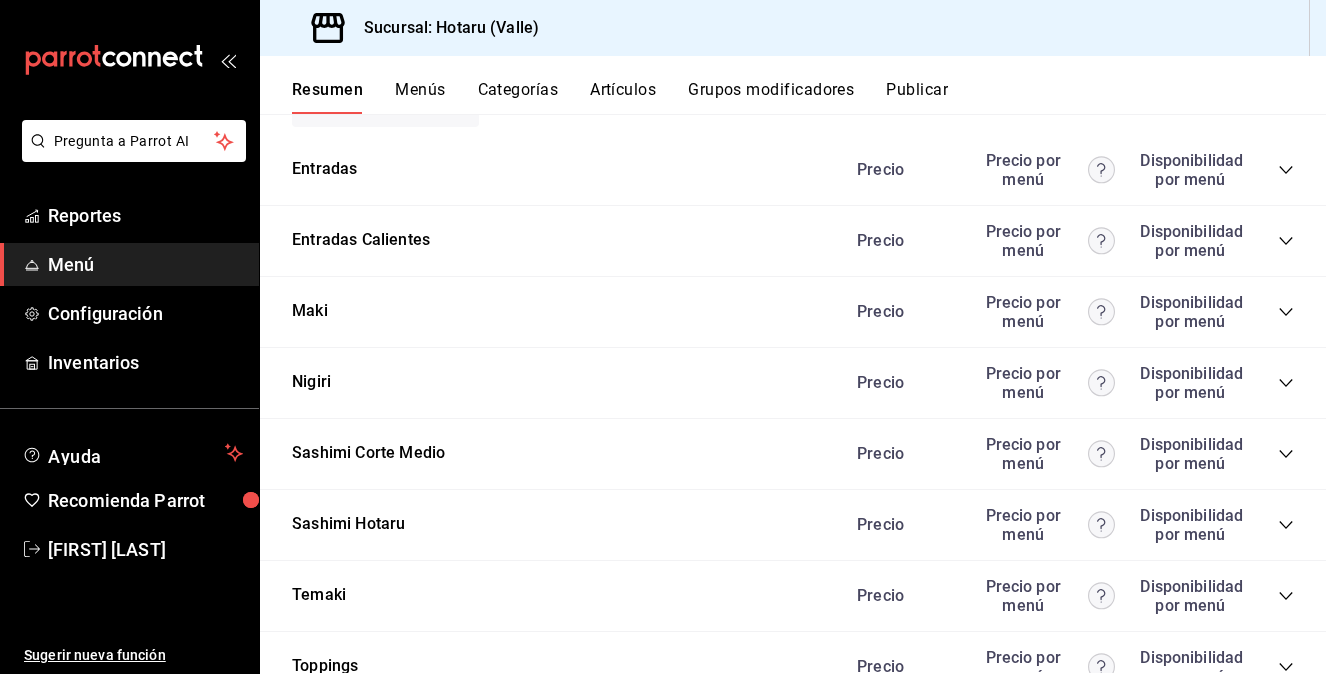 scroll, scrollTop: 366, scrollLeft: 0, axis: vertical 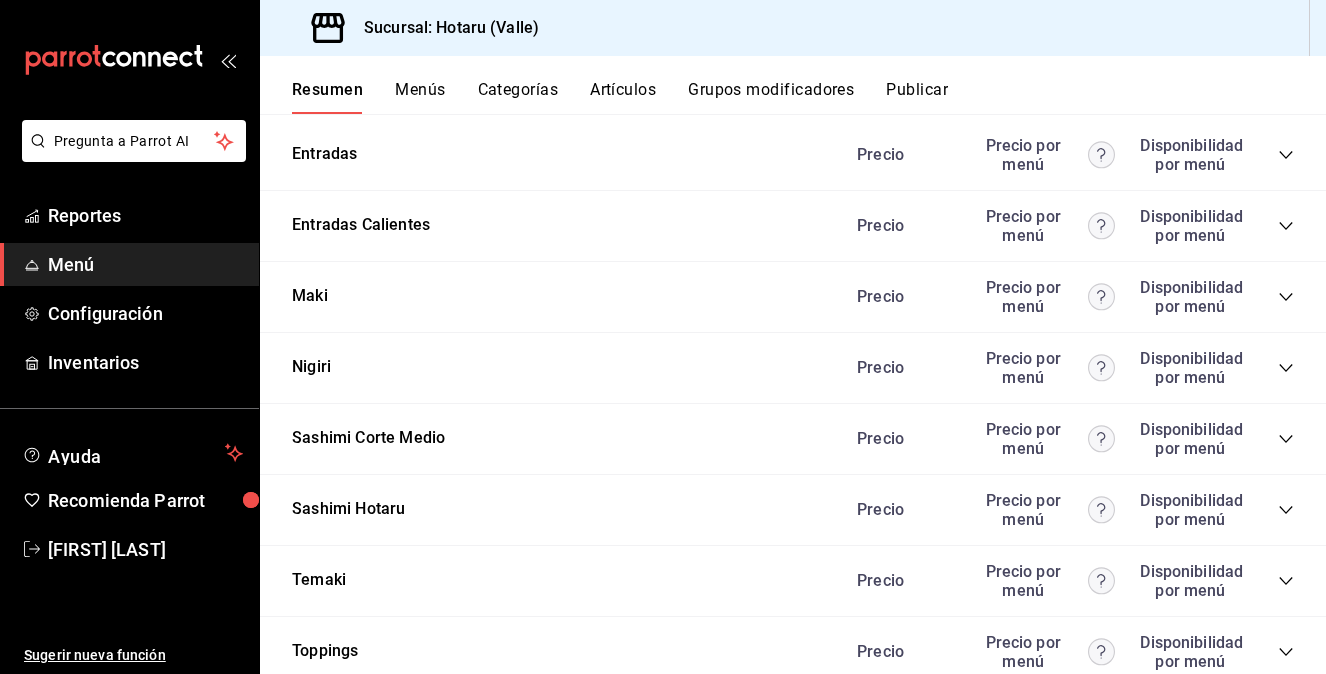 click 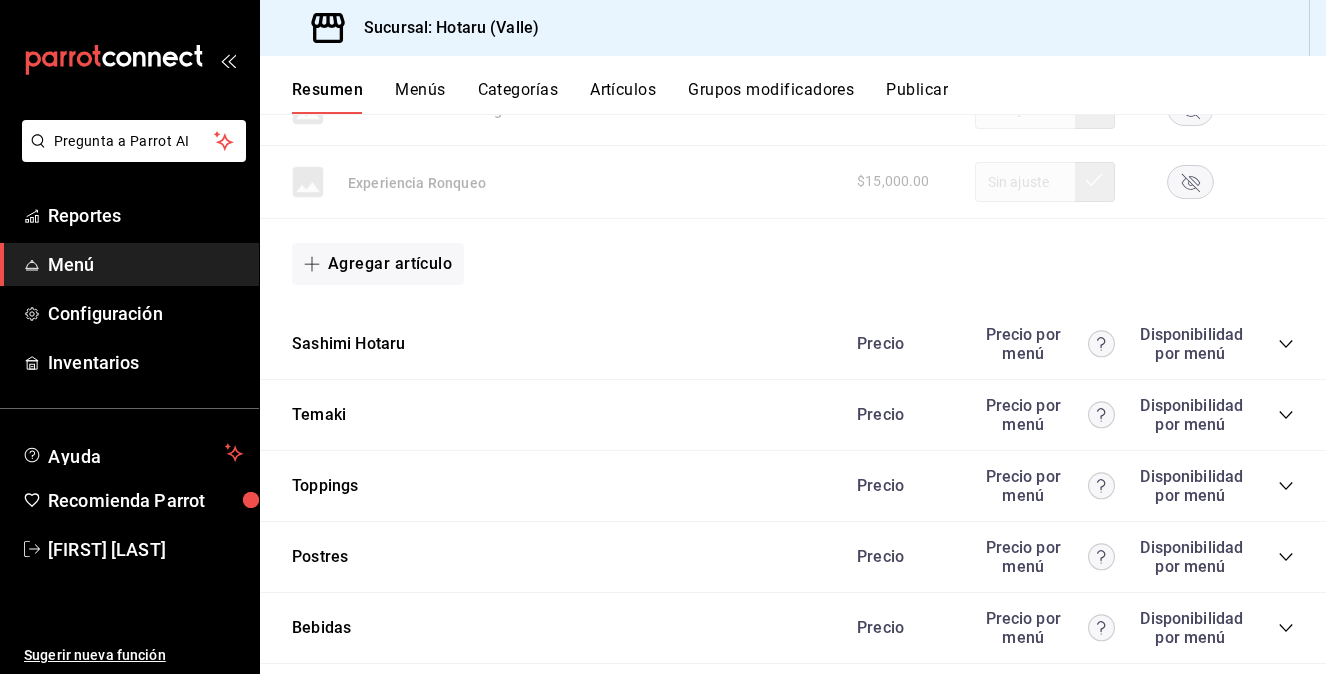 scroll, scrollTop: 1584, scrollLeft: 0, axis: vertical 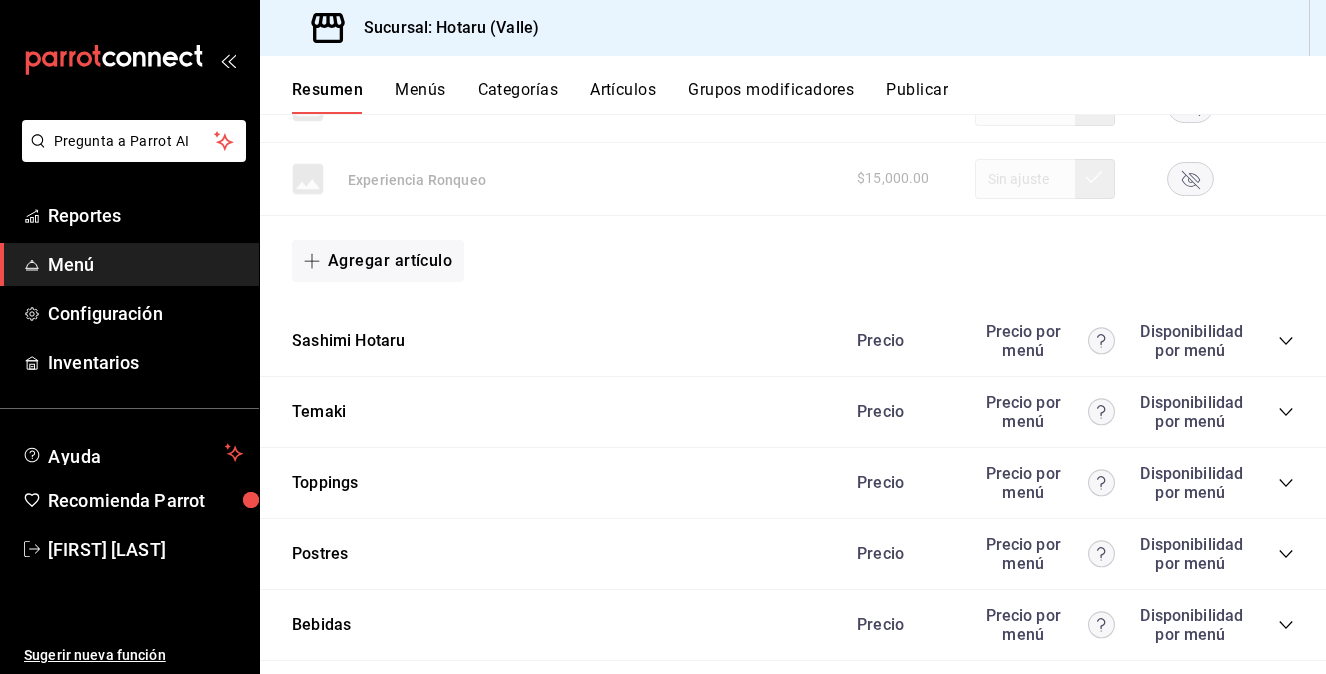 click 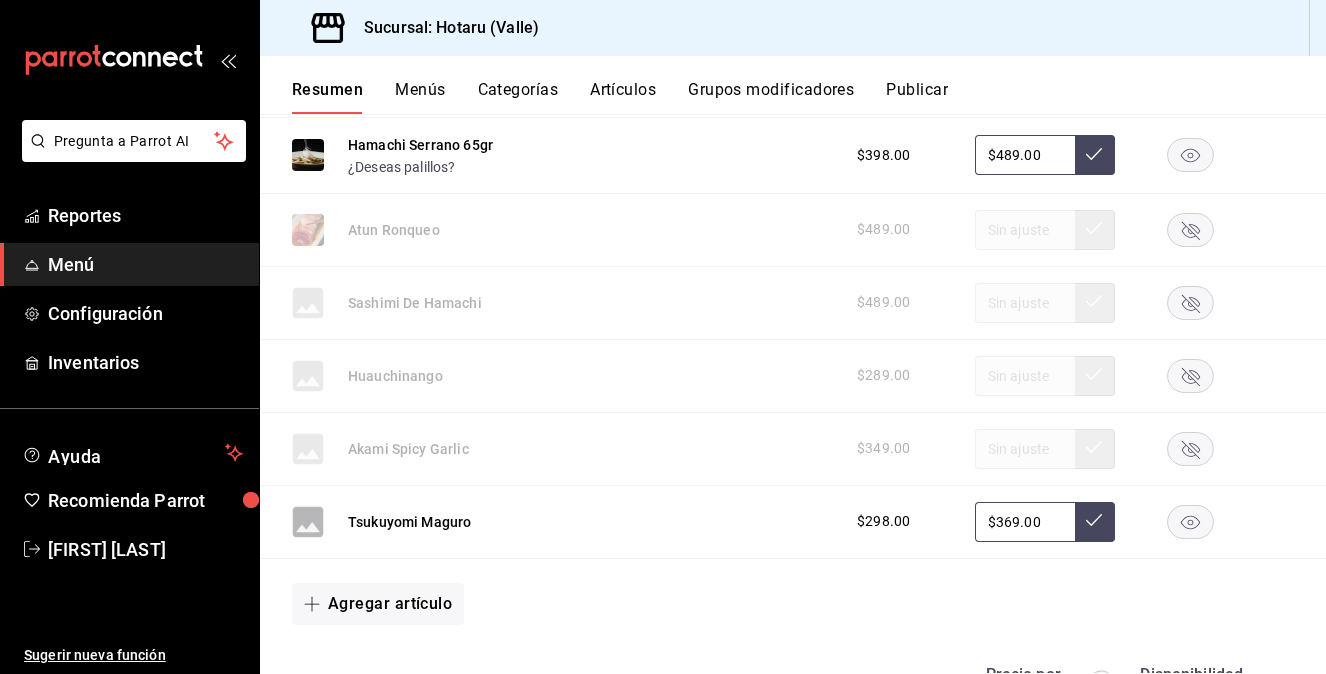 scroll, scrollTop: 2038, scrollLeft: 0, axis: vertical 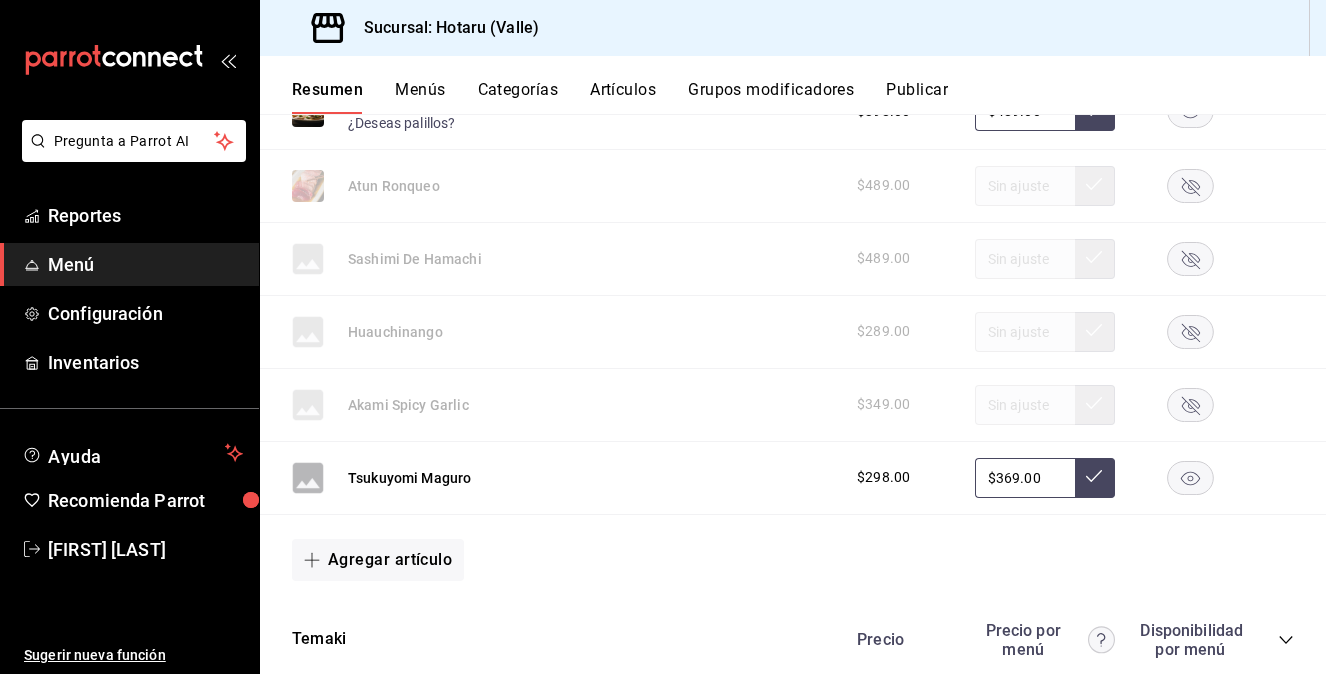 click 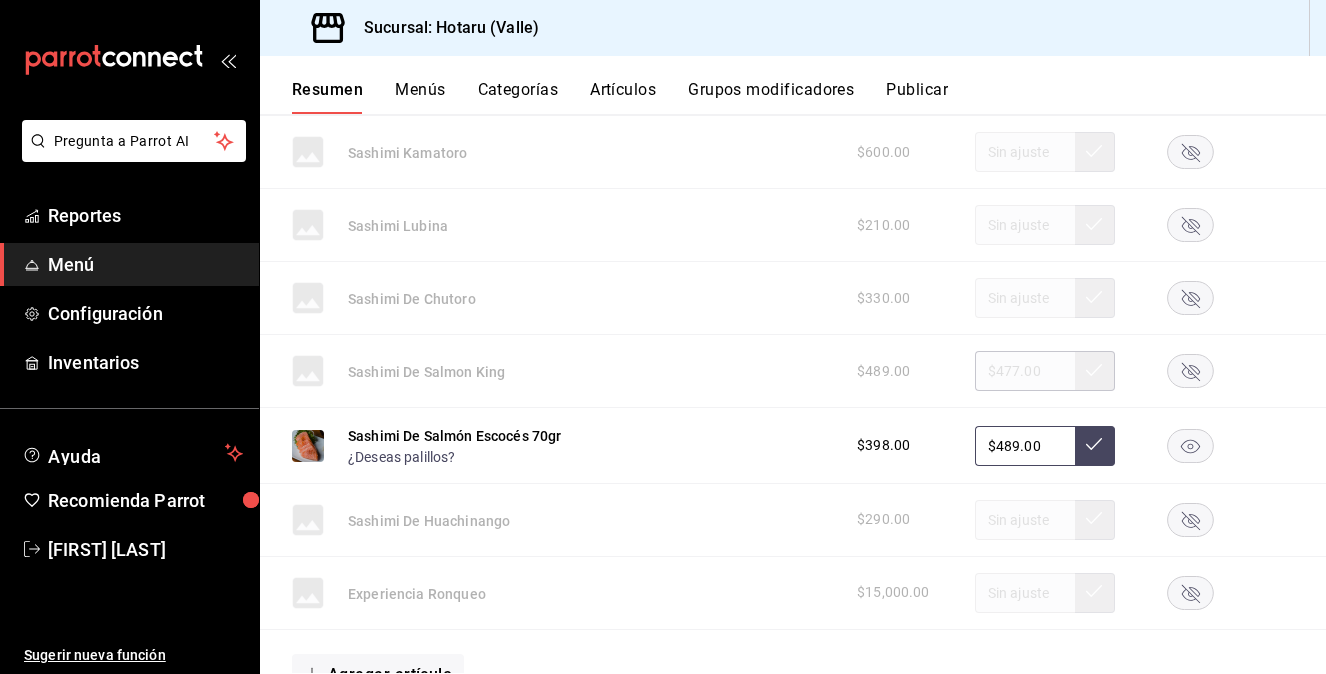 scroll, scrollTop: 1094, scrollLeft: 0, axis: vertical 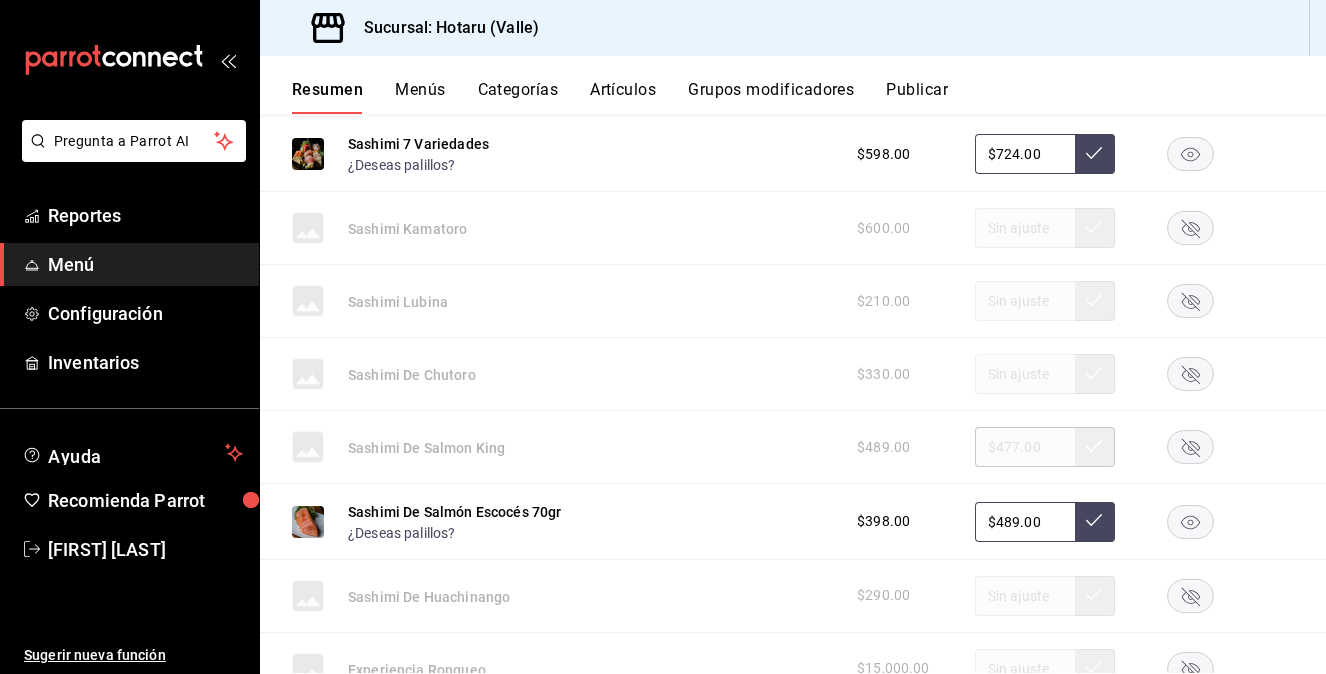 click on "Menús" at bounding box center [420, 97] 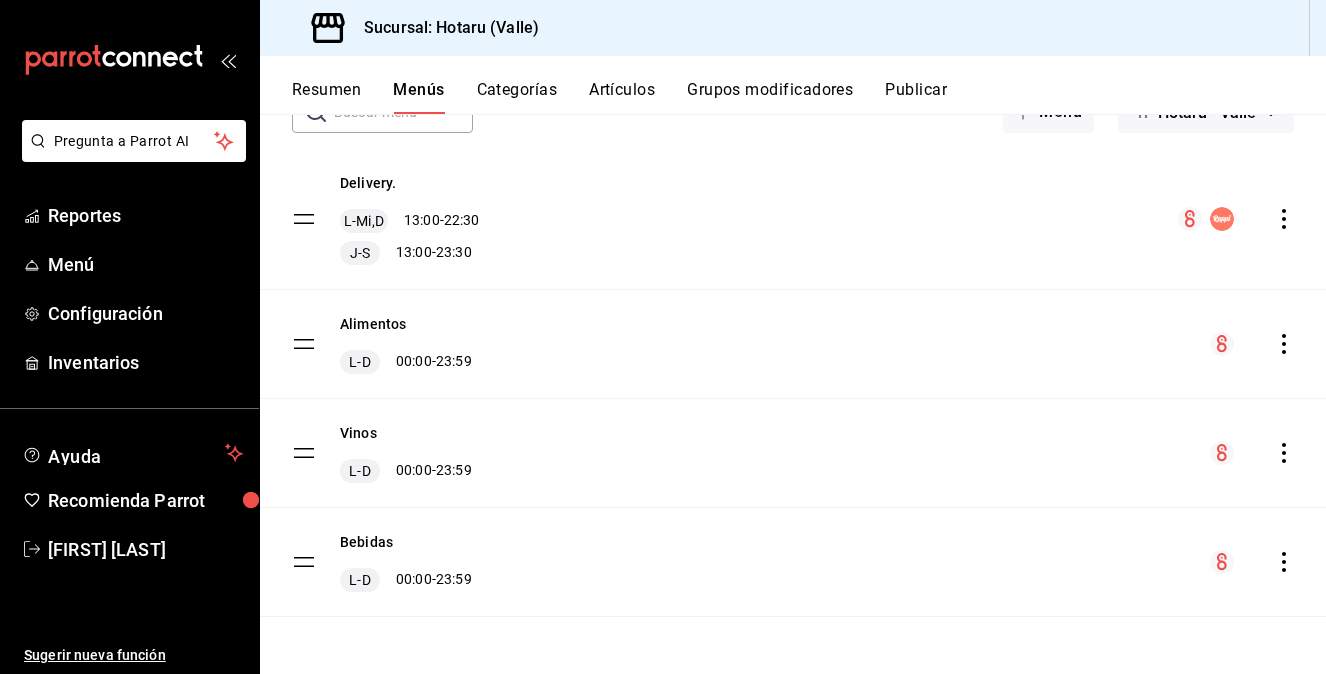 scroll, scrollTop: 81, scrollLeft: 0, axis: vertical 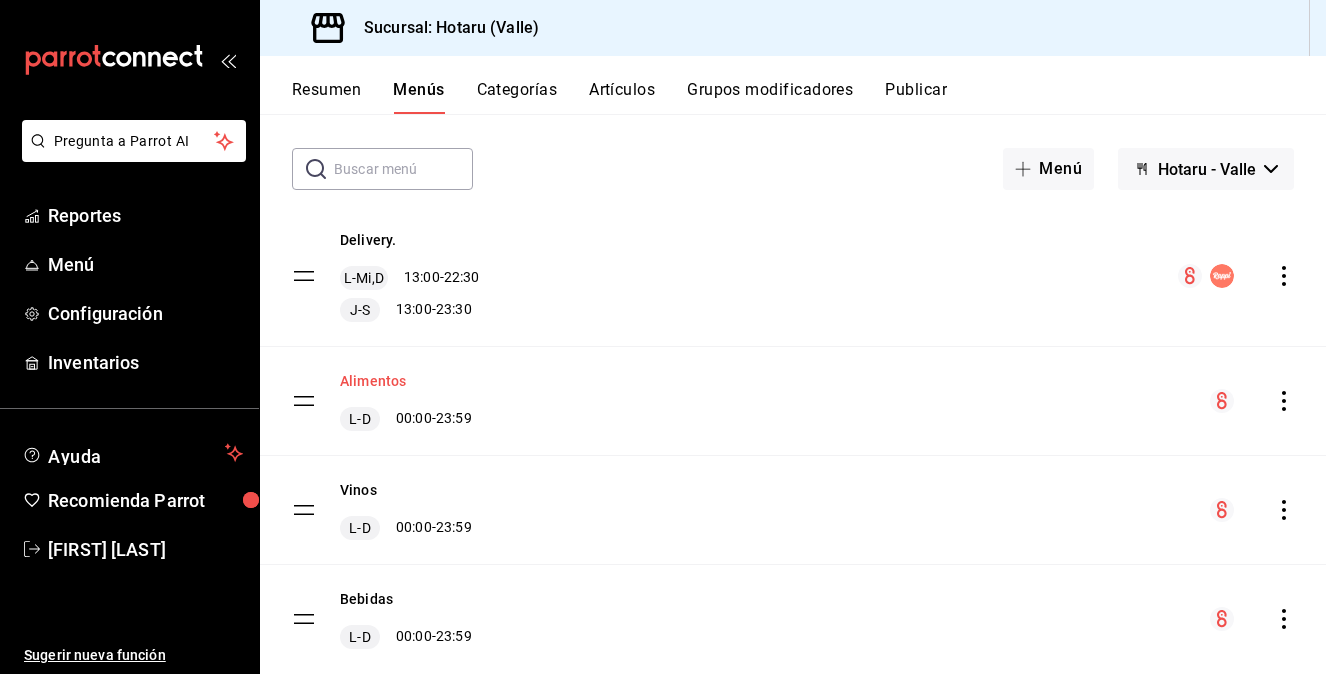 click on "Alimentos" at bounding box center [373, 381] 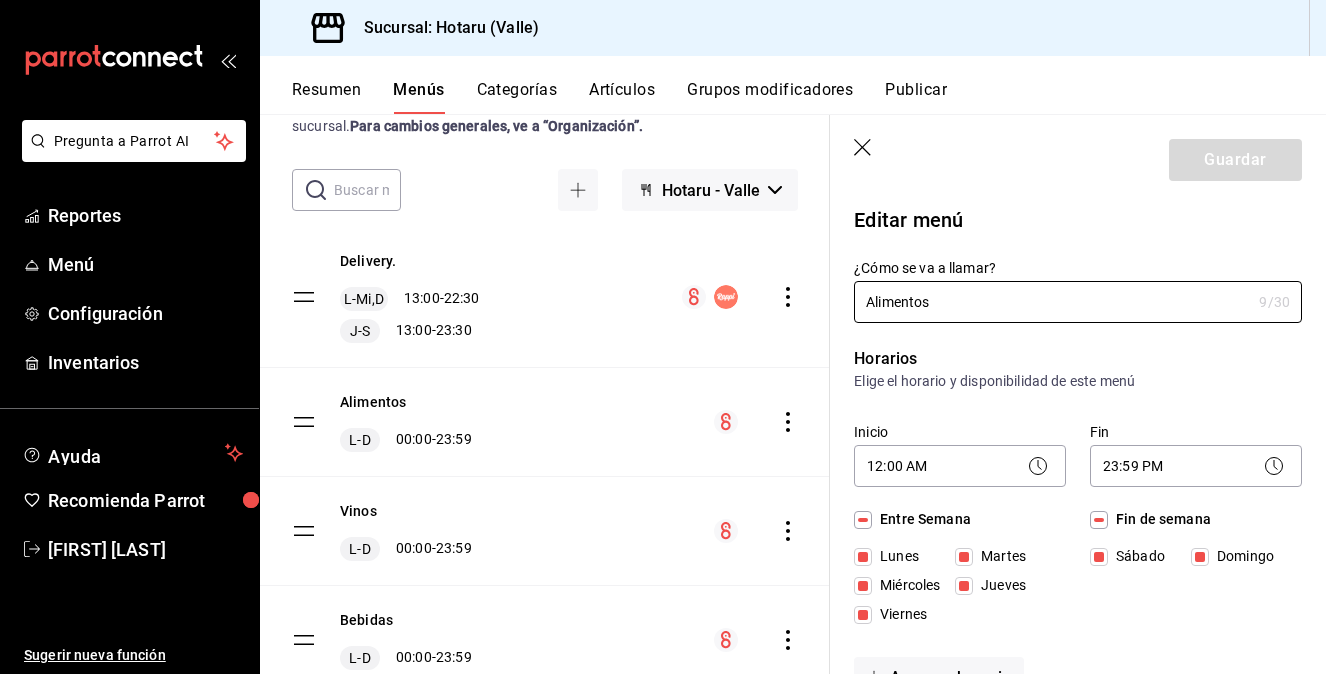 click 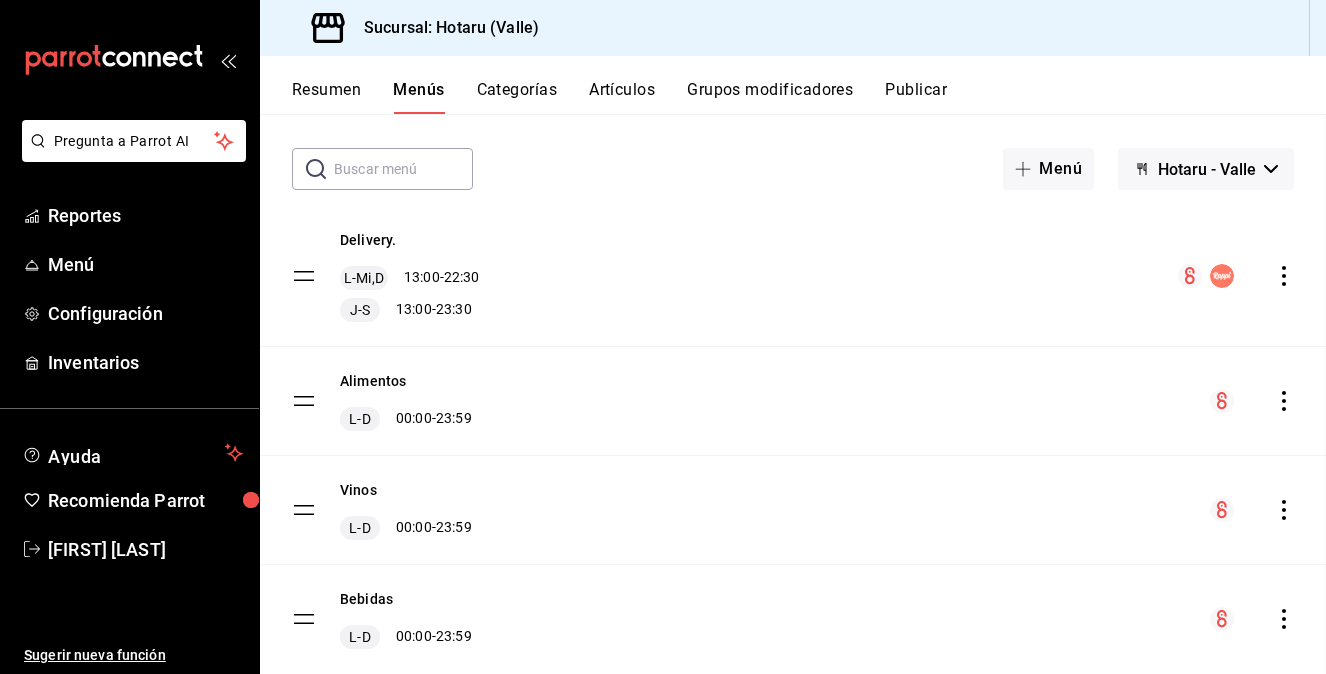 checkbox on "false" 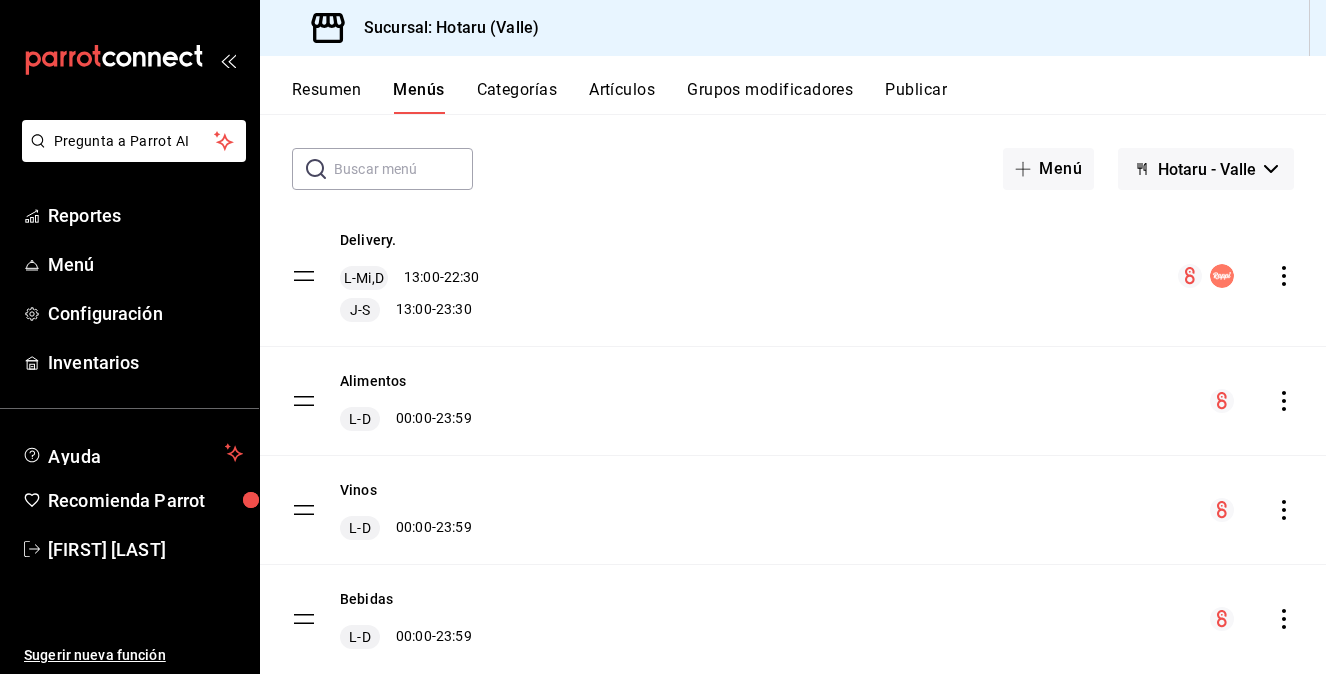 click 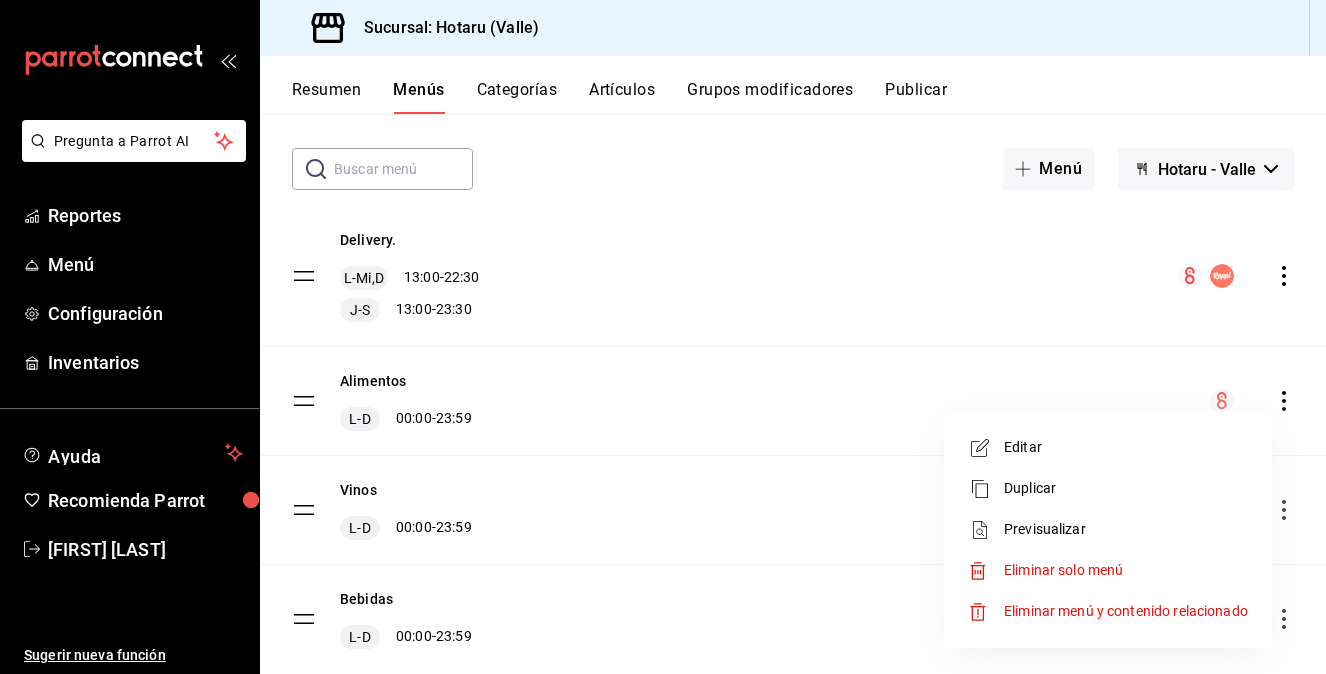 click at bounding box center (663, 337) 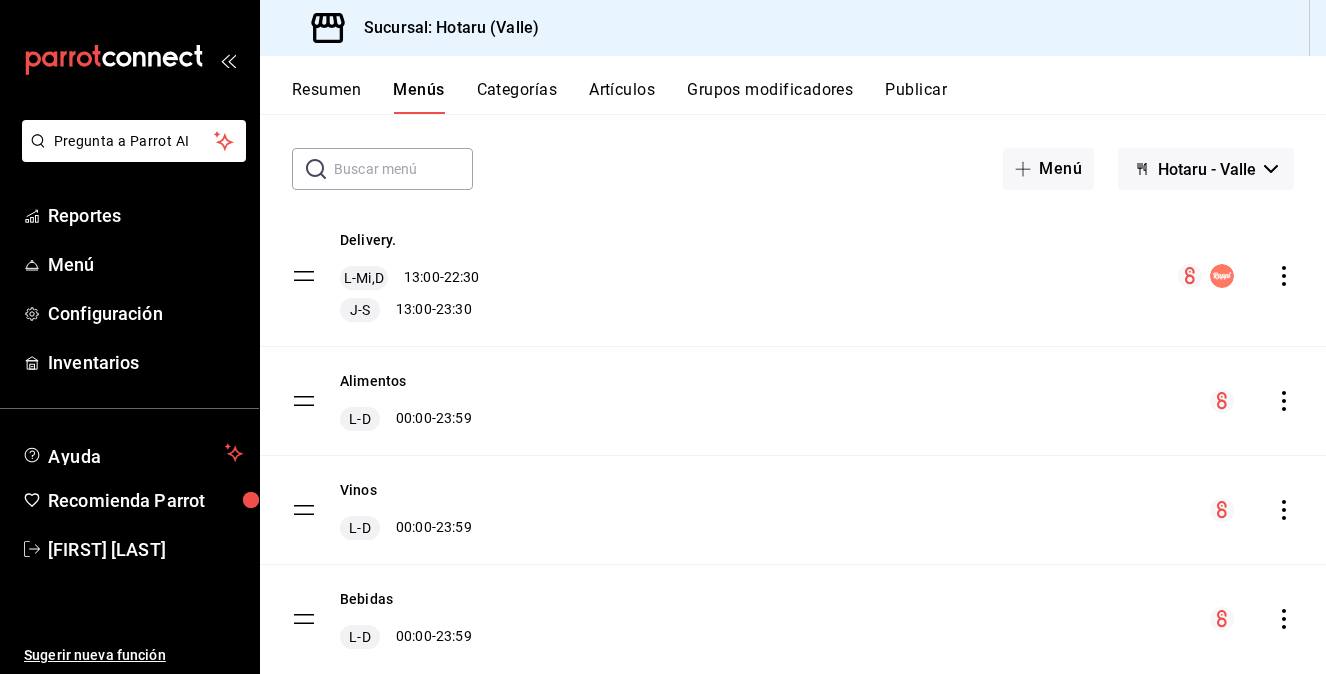 click on "Resumen" at bounding box center [326, 97] 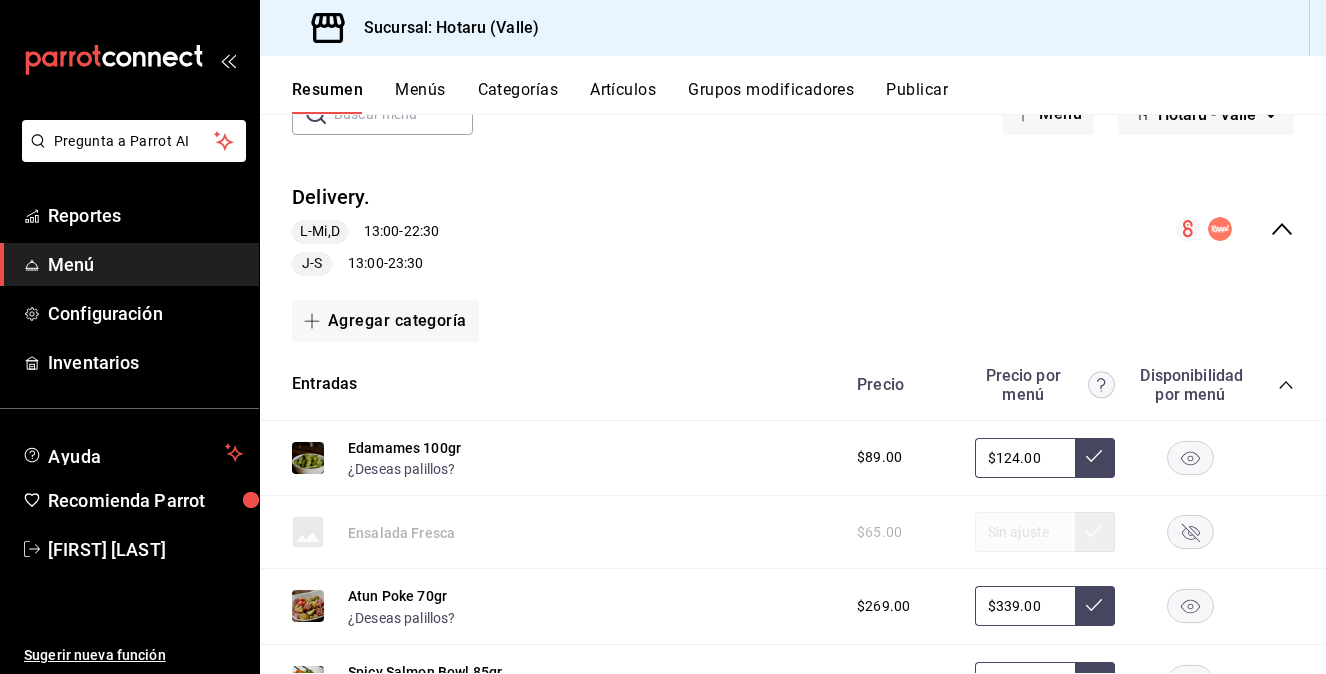 scroll, scrollTop: 138, scrollLeft: 0, axis: vertical 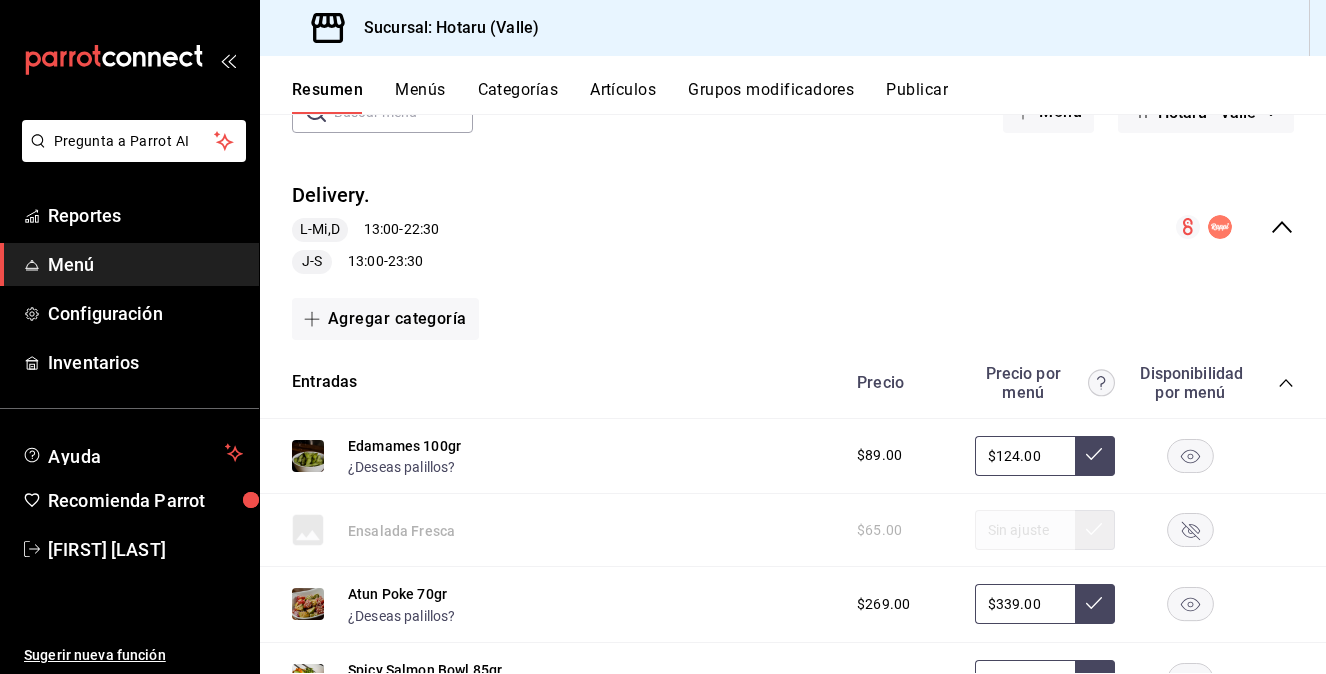 click 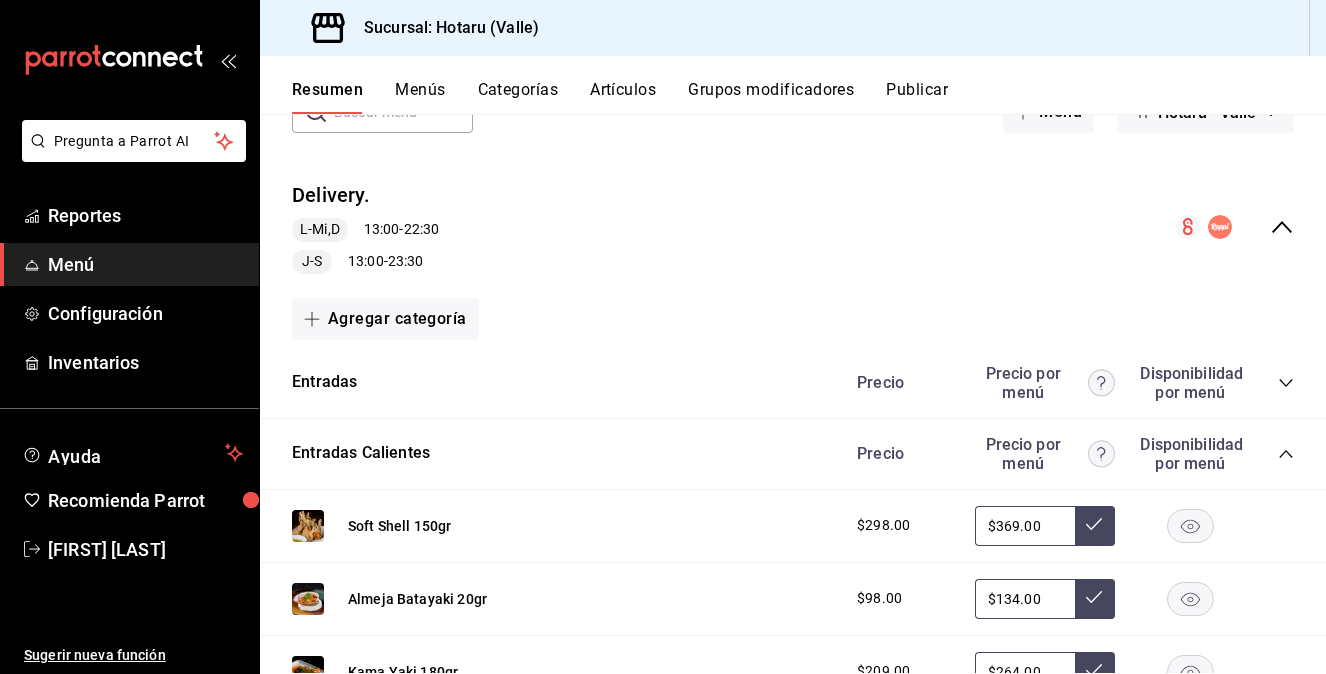 click on "Precio Precio por menú   Disponibilidad por menú" at bounding box center [1065, 454] 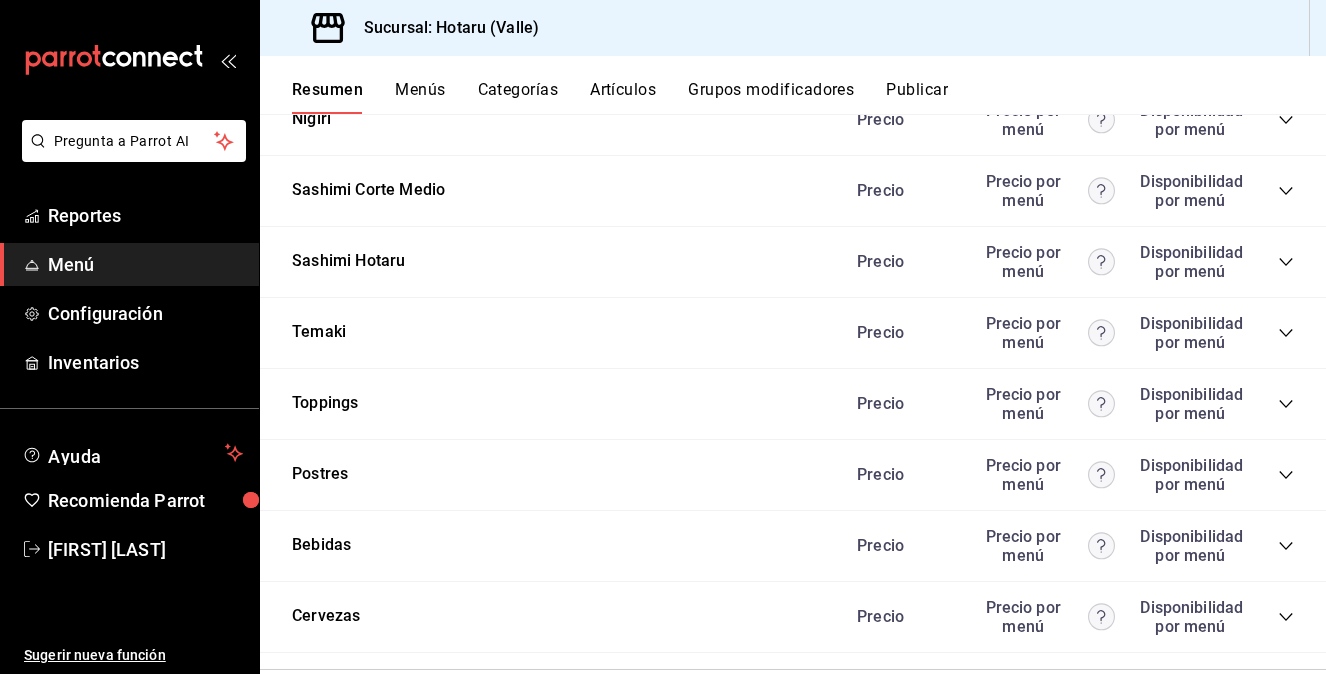 scroll, scrollTop: 628, scrollLeft: 0, axis: vertical 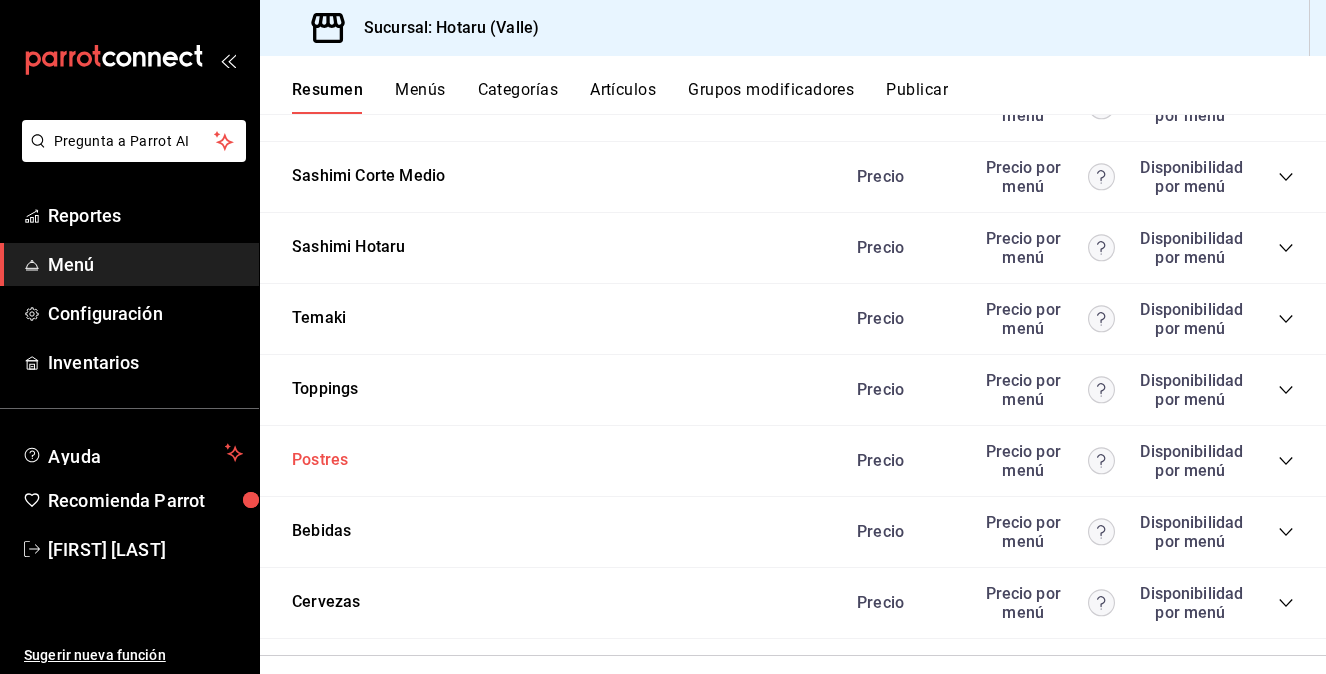 click on "Postres" at bounding box center [320, 460] 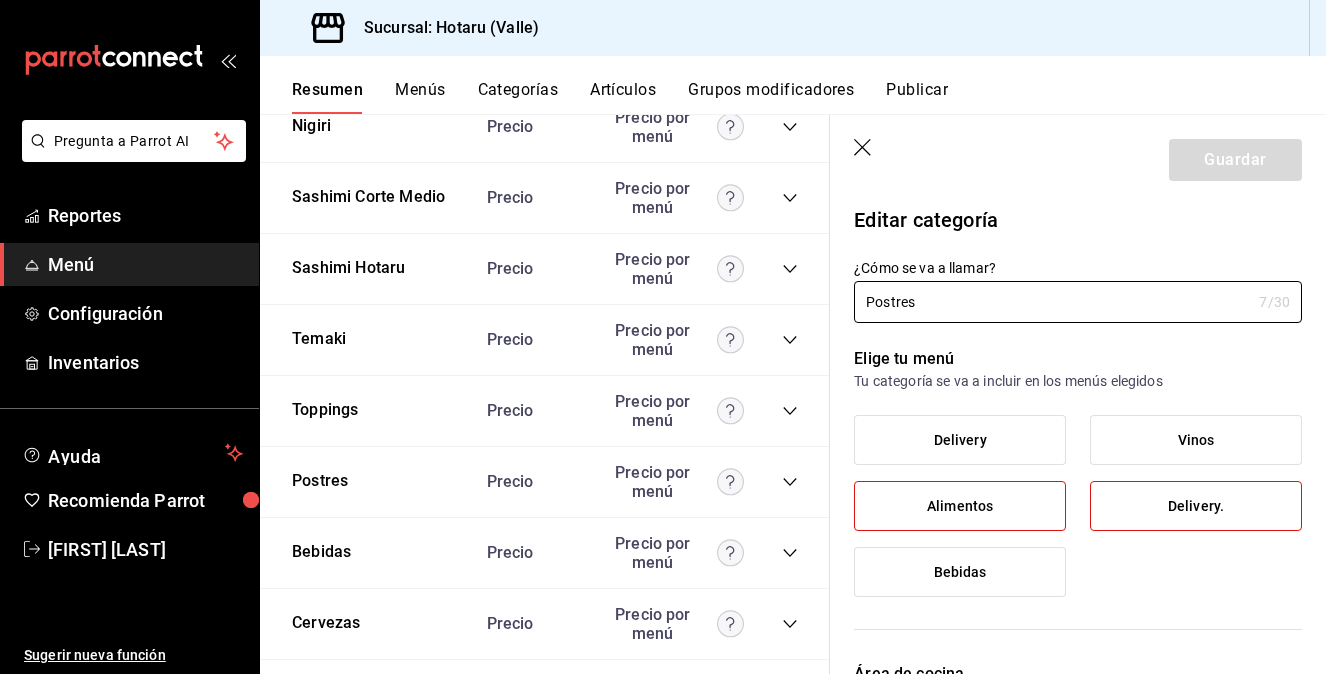 click on "Guardar" at bounding box center [1078, 156] 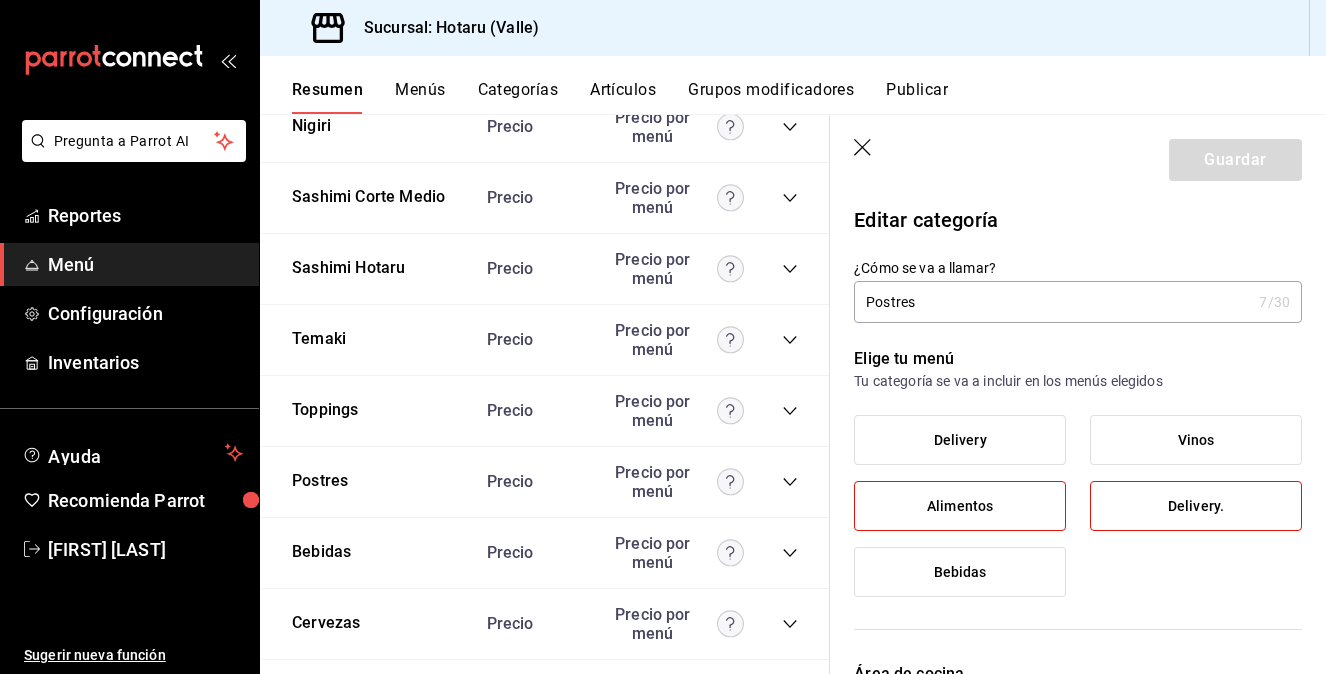 click 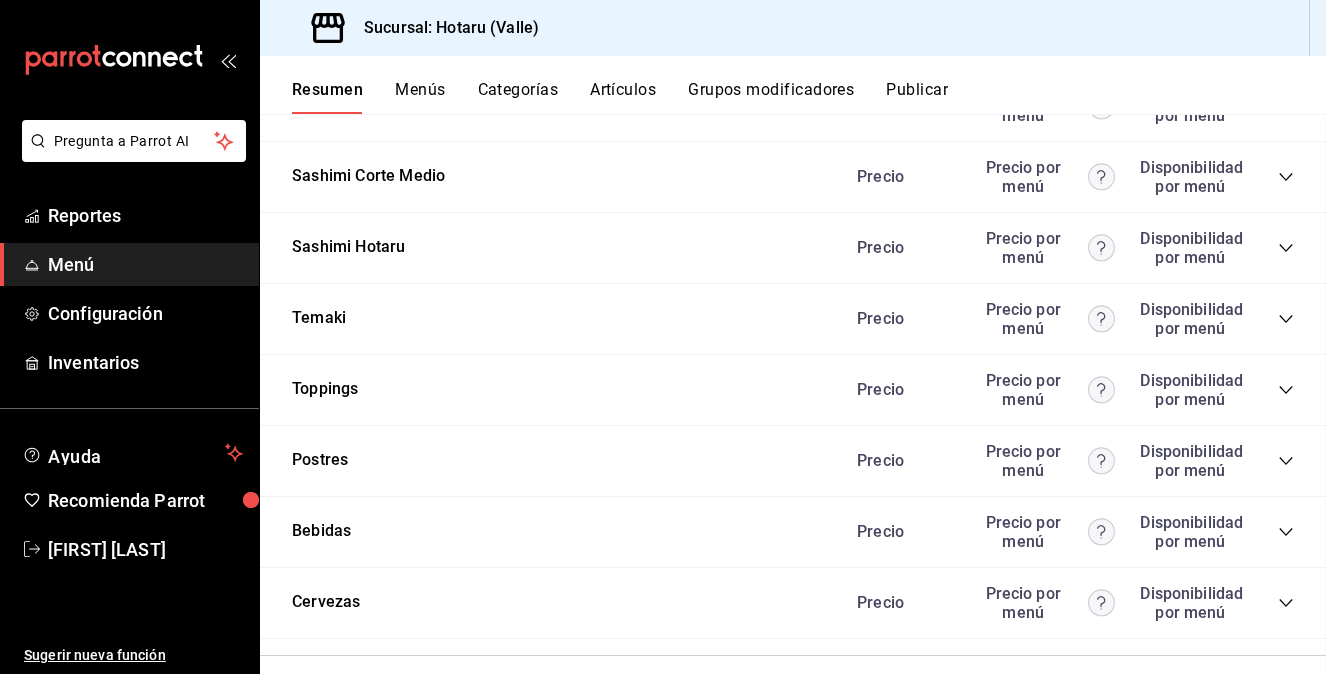 scroll, scrollTop: 636, scrollLeft: 0, axis: vertical 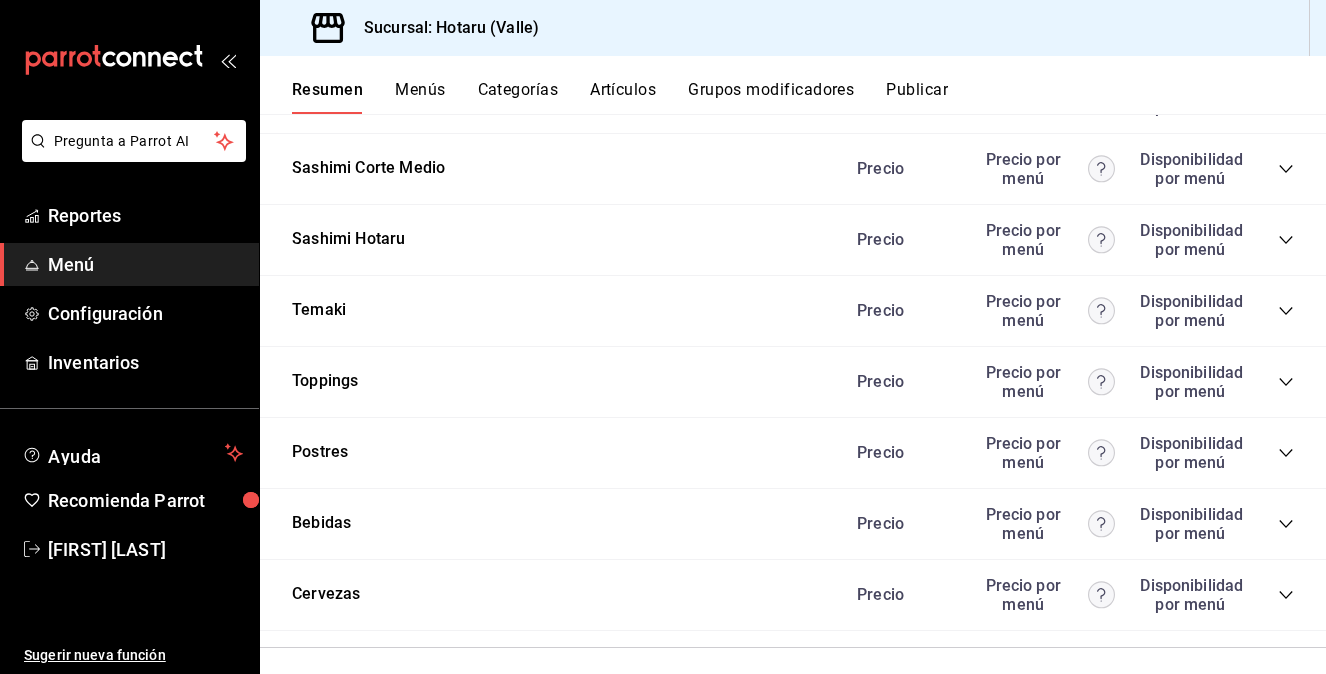 click 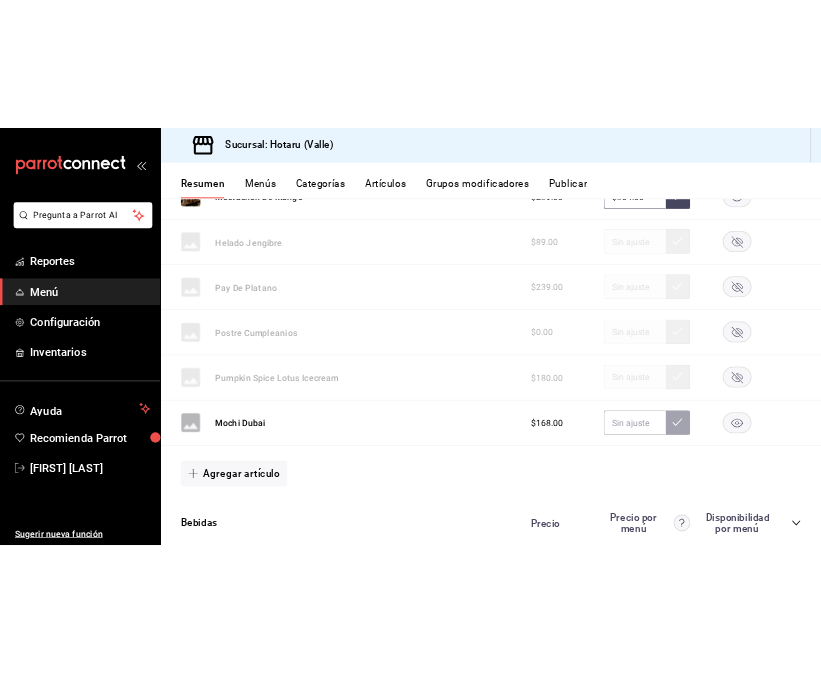 scroll, scrollTop: 1364, scrollLeft: 0, axis: vertical 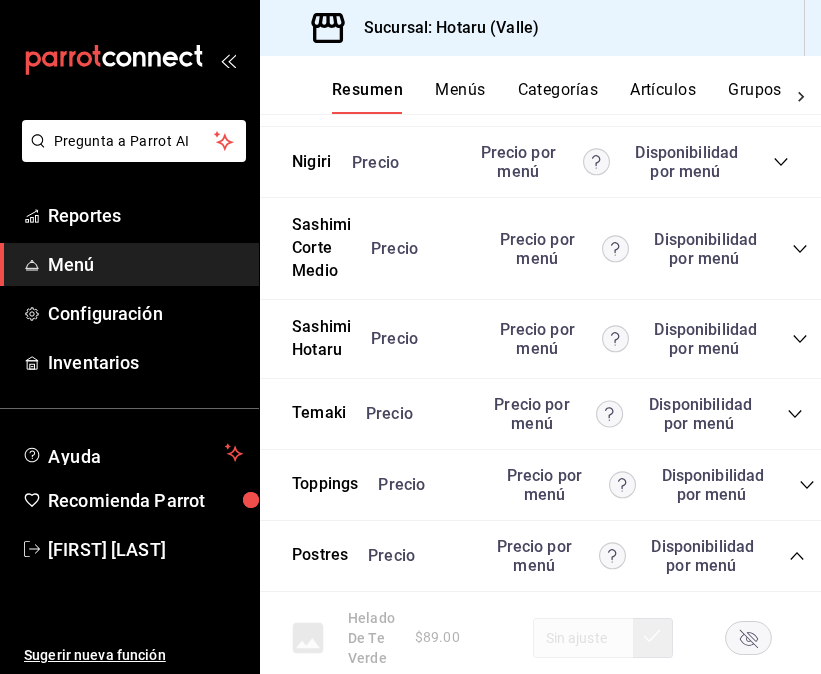 click on "Precio Precio por menú   Disponibilidad por menú" at bounding box center [574, 414] 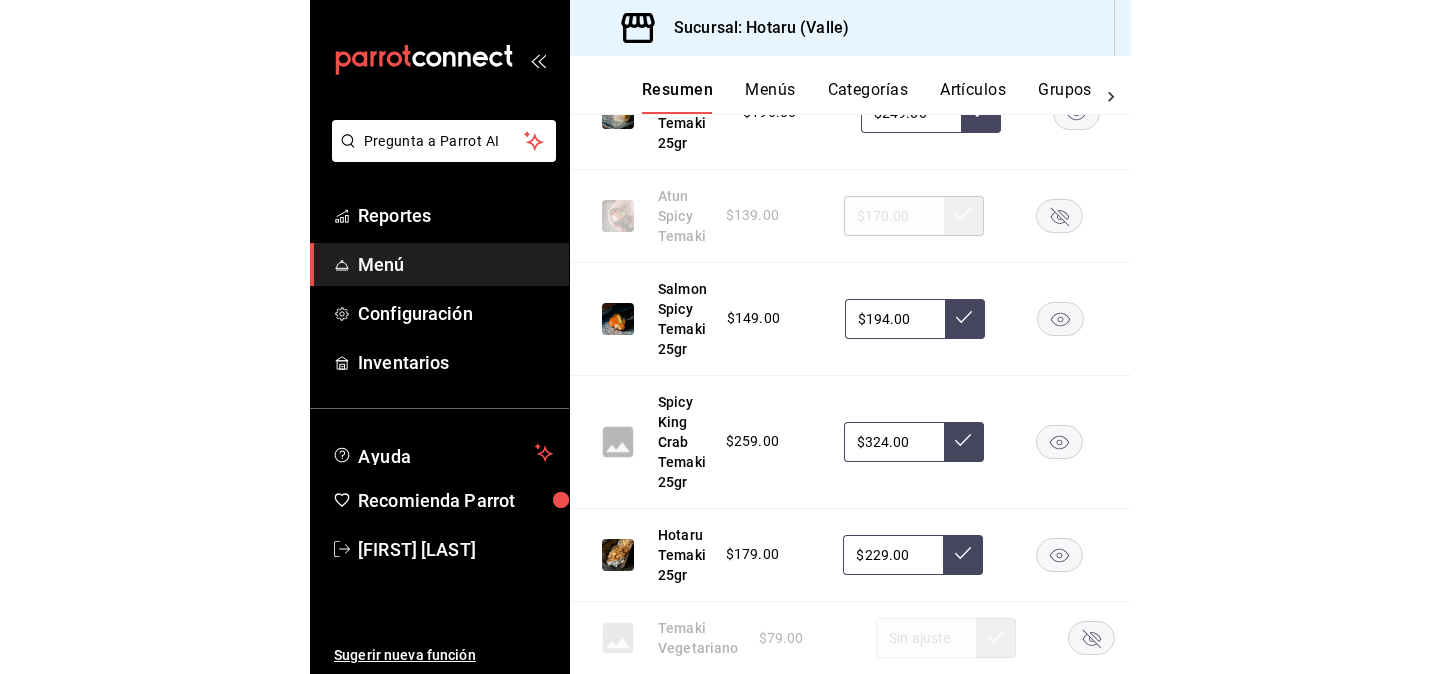 scroll, scrollTop: 1012, scrollLeft: 0, axis: vertical 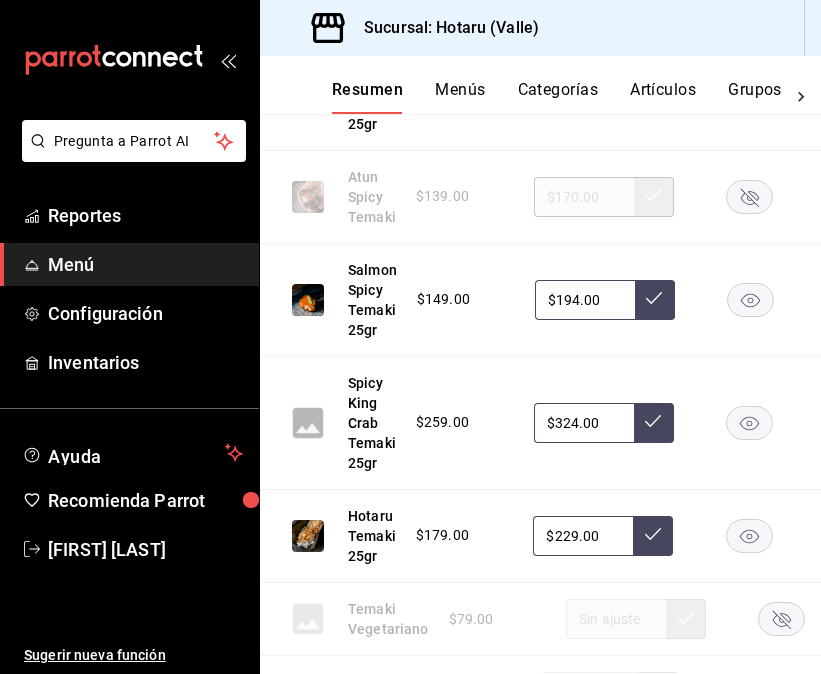 click 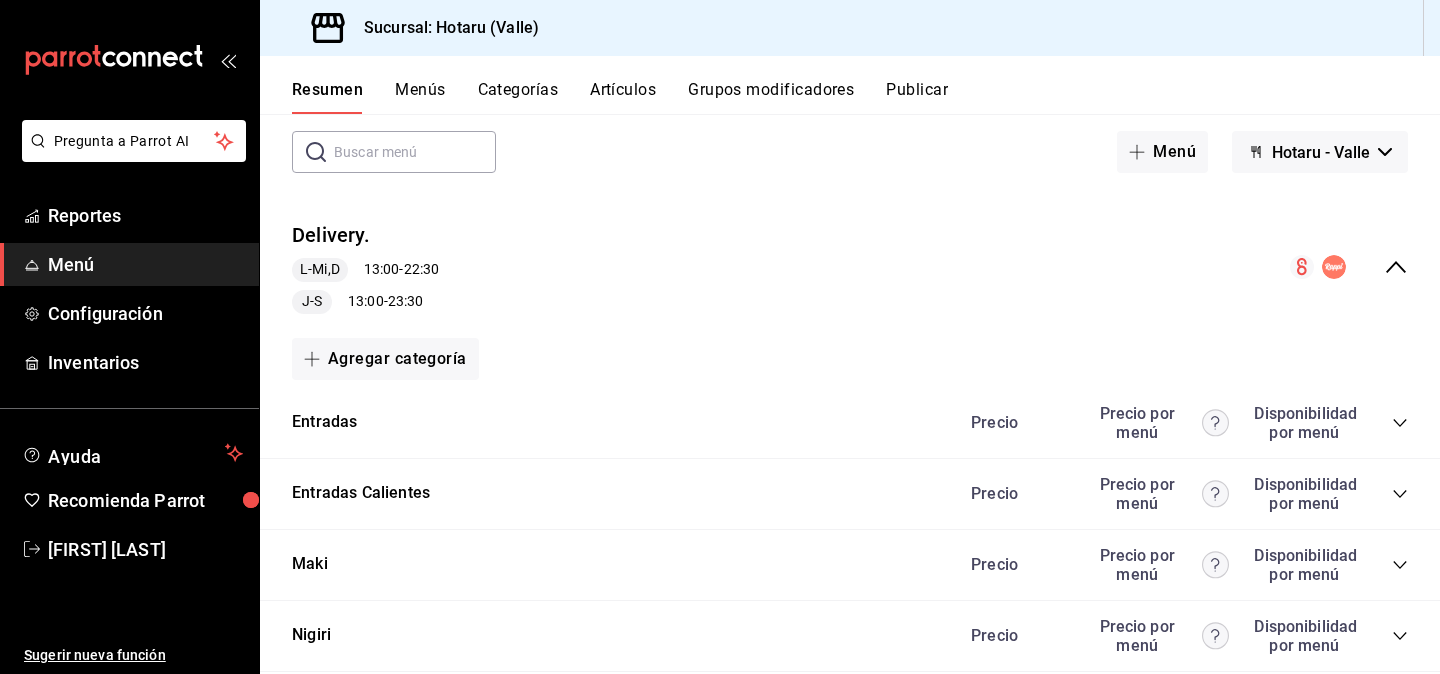 scroll, scrollTop: 0, scrollLeft: 0, axis: both 